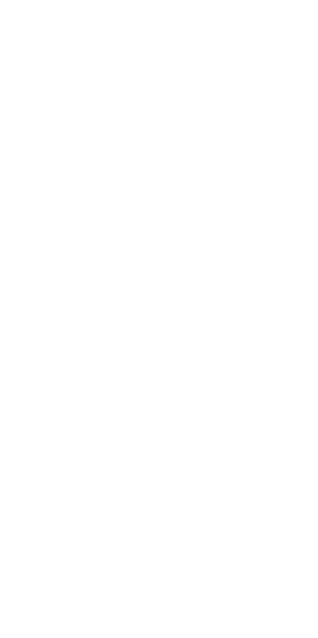 scroll, scrollTop: 0, scrollLeft: 0, axis: both 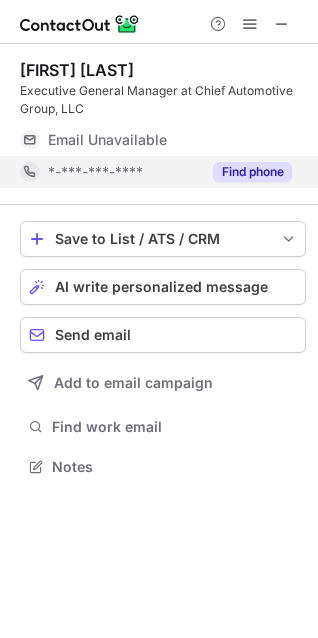 click on "Find phone" at bounding box center (252, 172) 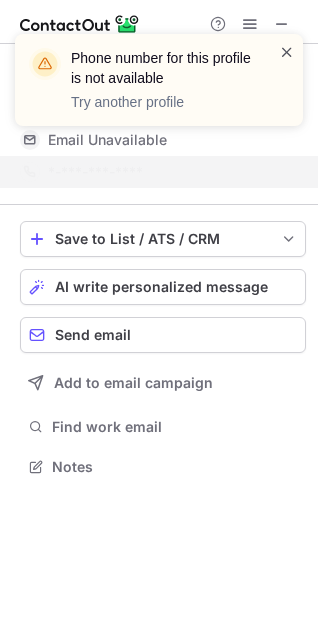 click at bounding box center (287, 52) 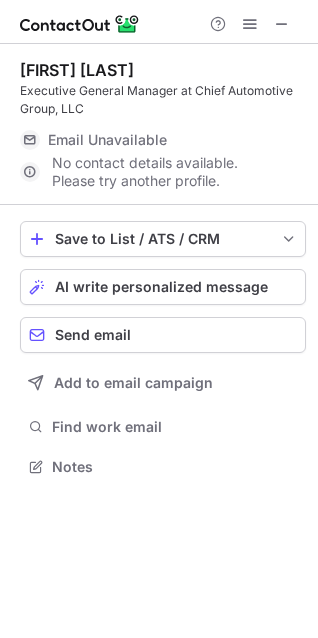 click at bounding box center [282, 24] 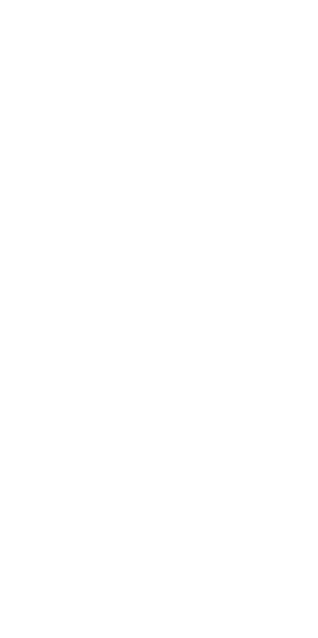 scroll, scrollTop: 0, scrollLeft: 0, axis: both 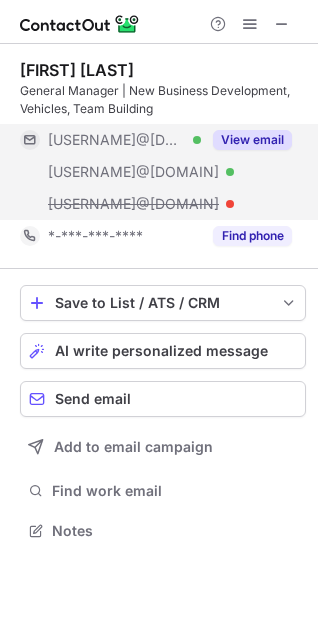 click on "View email" at bounding box center (252, 140) 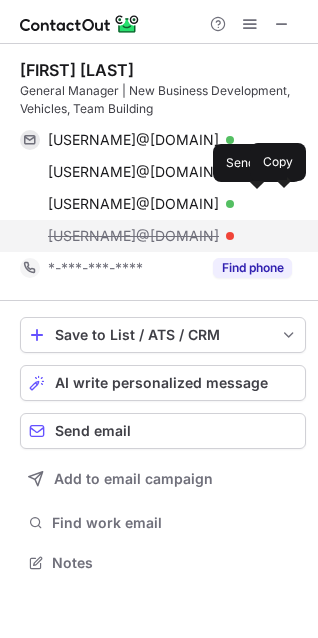 scroll, scrollTop: 10, scrollLeft: 10, axis: both 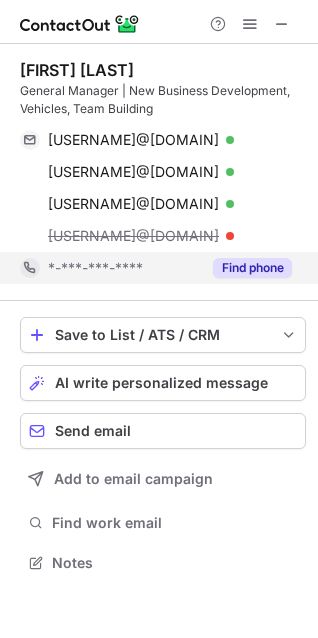 click on "Find phone" at bounding box center [252, 268] 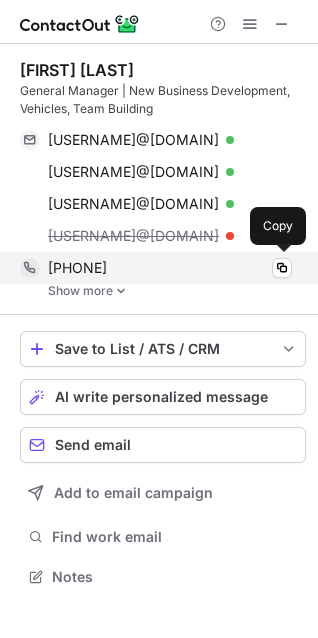 scroll, scrollTop: 10, scrollLeft: 10, axis: both 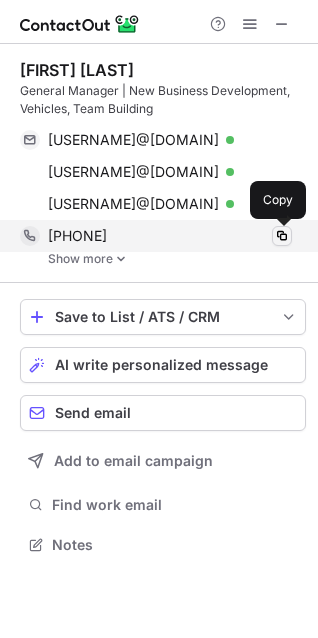 click at bounding box center [282, 236] 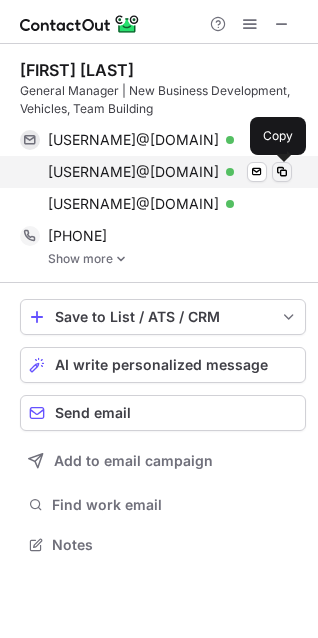 click at bounding box center (282, 172) 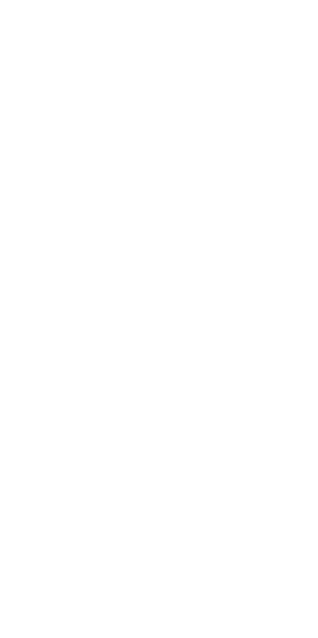 scroll, scrollTop: 0, scrollLeft: 0, axis: both 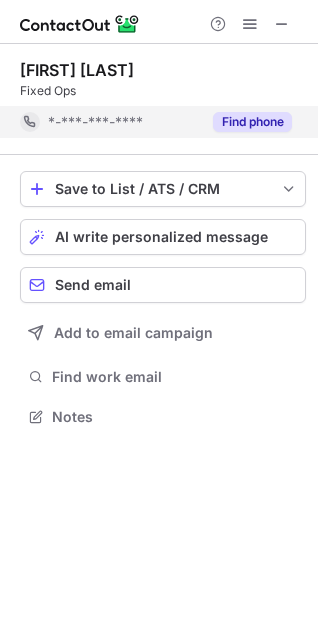 click on "Find phone" at bounding box center [252, 122] 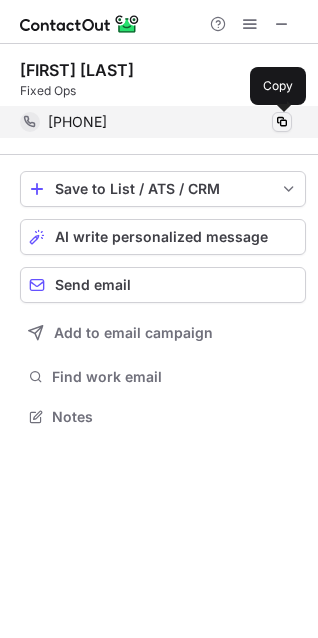 click at bounding box center [282, 122] 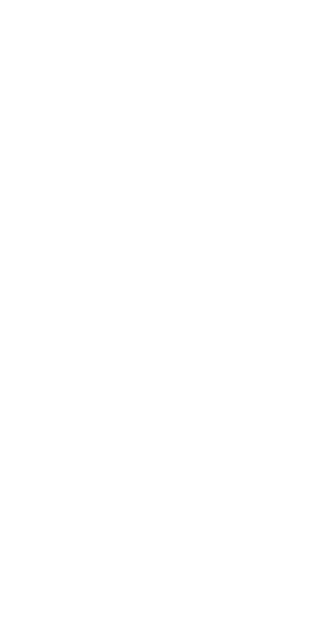 scroll, scrollTop: 0, scrollLeft: 0, axis: both 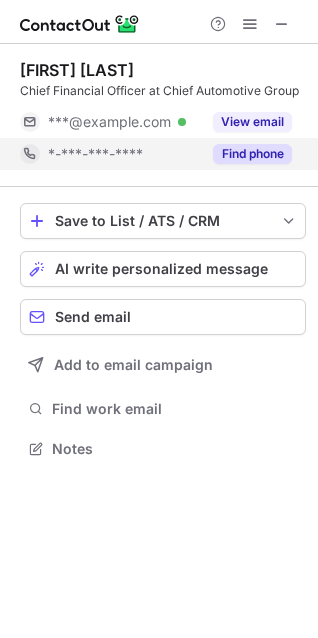 click on "Find phone" at bounding box center (252, 154) 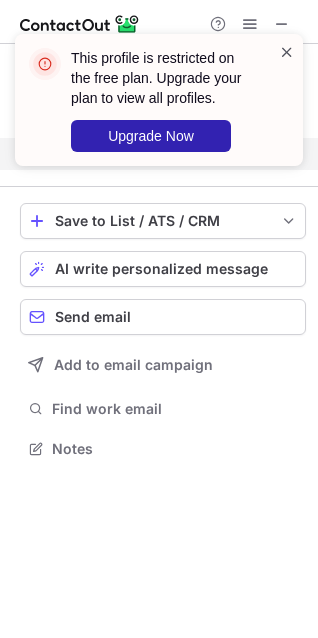 click at bounding box center [287, 52] 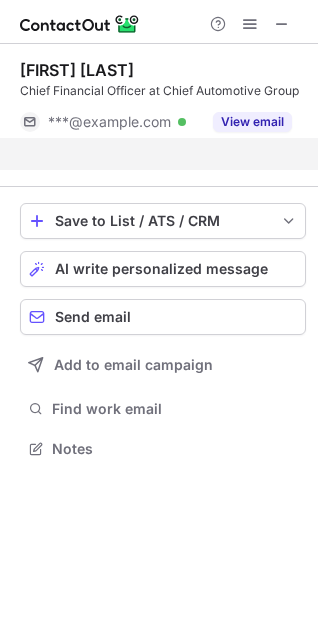 scroll, scrollTop: 403, scrollLeft: 318, axis: both 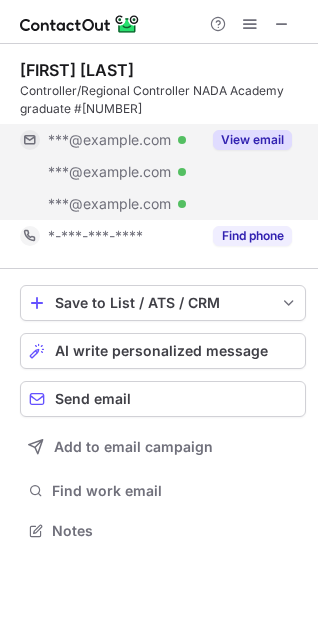 click on "View email" at bounding box center (252, 140) 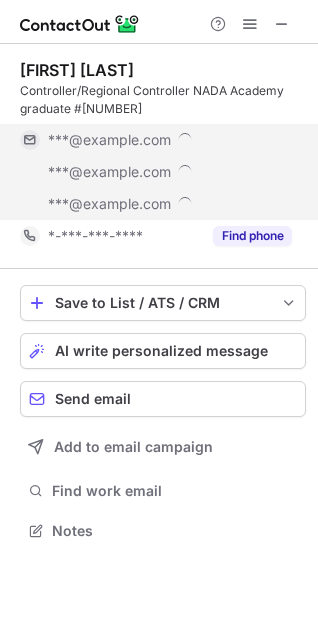 scroll, scrollTop: 10, scrollLeft: 10, axis: both 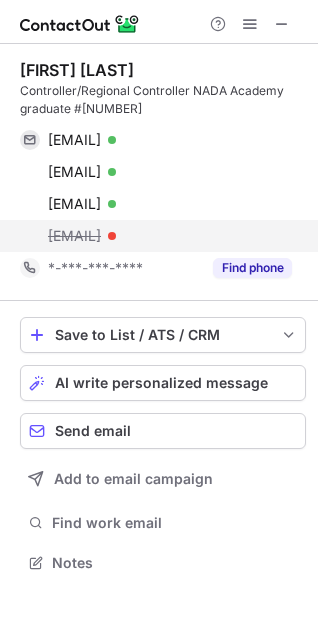click on "katherine@cadillacofjacksonms.com" at bounding box center (74, 236) 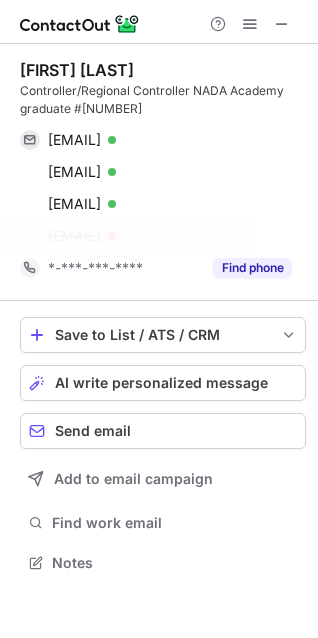 drag, startPoint x: 42, startPoint y: 236, endPoint x: 296, endPoint y: 241, distance: 254.04921 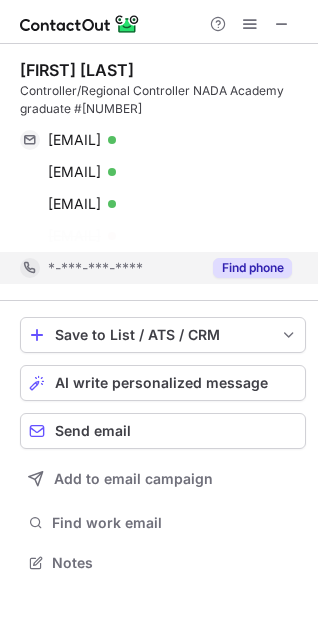 scroll, scrollTop: 517, scrollLeft: 318, axis: both 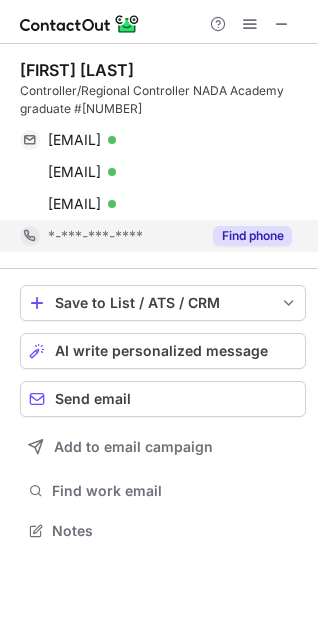 click on "Find phone" at bounding box center [252, 236] 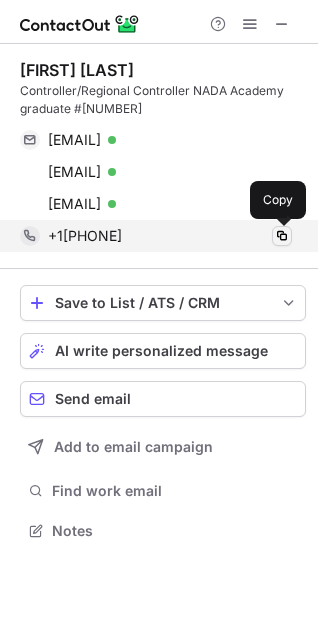 click at bounding box center (282, 236) 